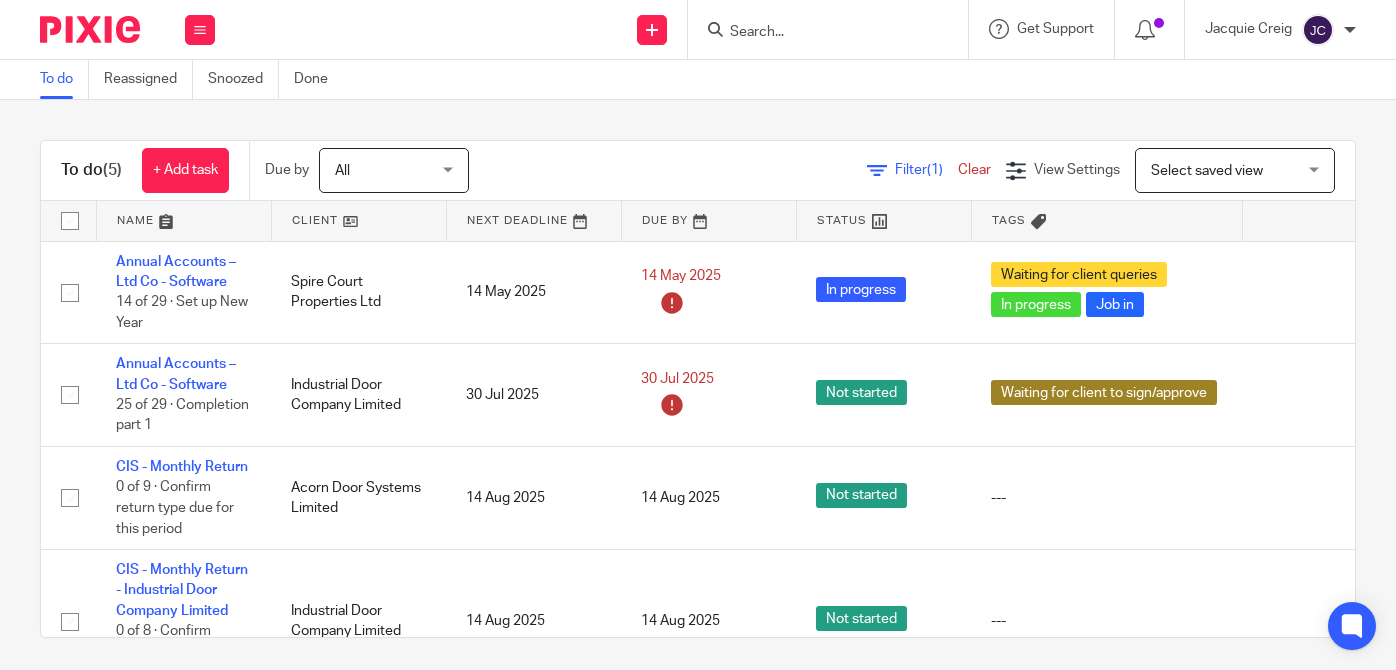 scroll, scrollTop: 0, scrollLeft: 0, axis: both 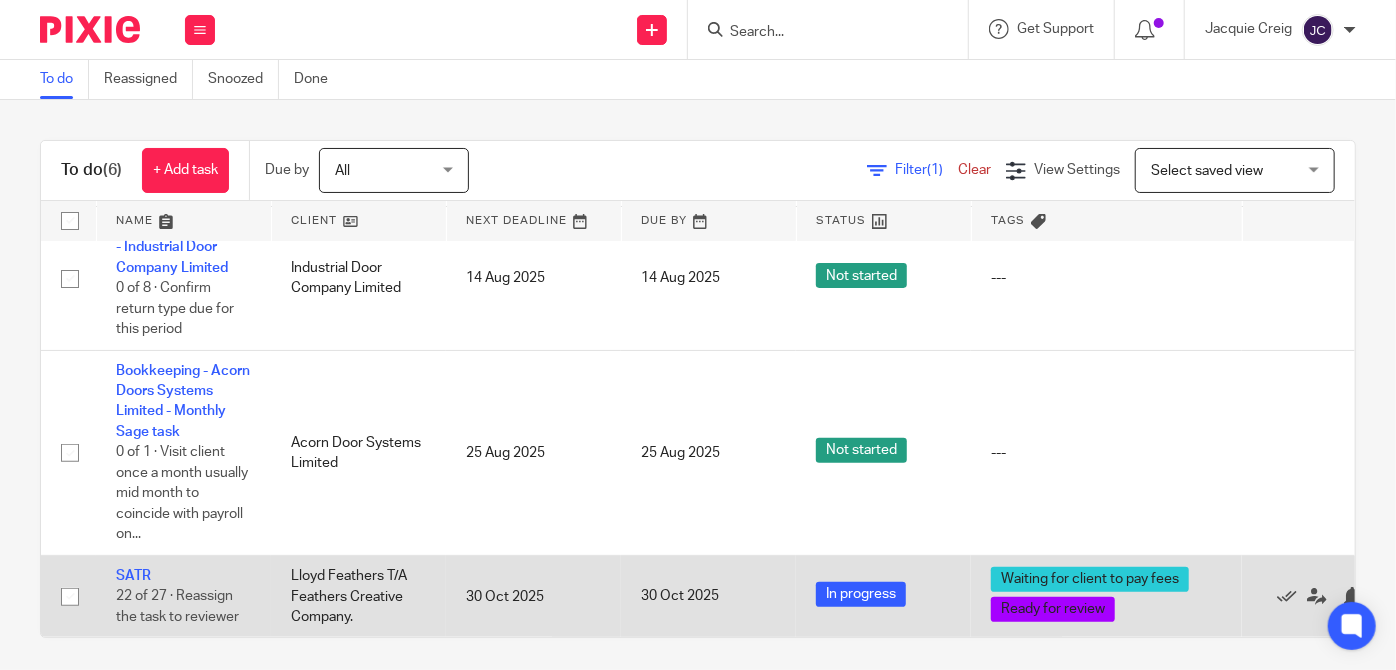 click on "Lloyd Feathers T/A Feathers Creative Company." at bounding box center [358, 596] 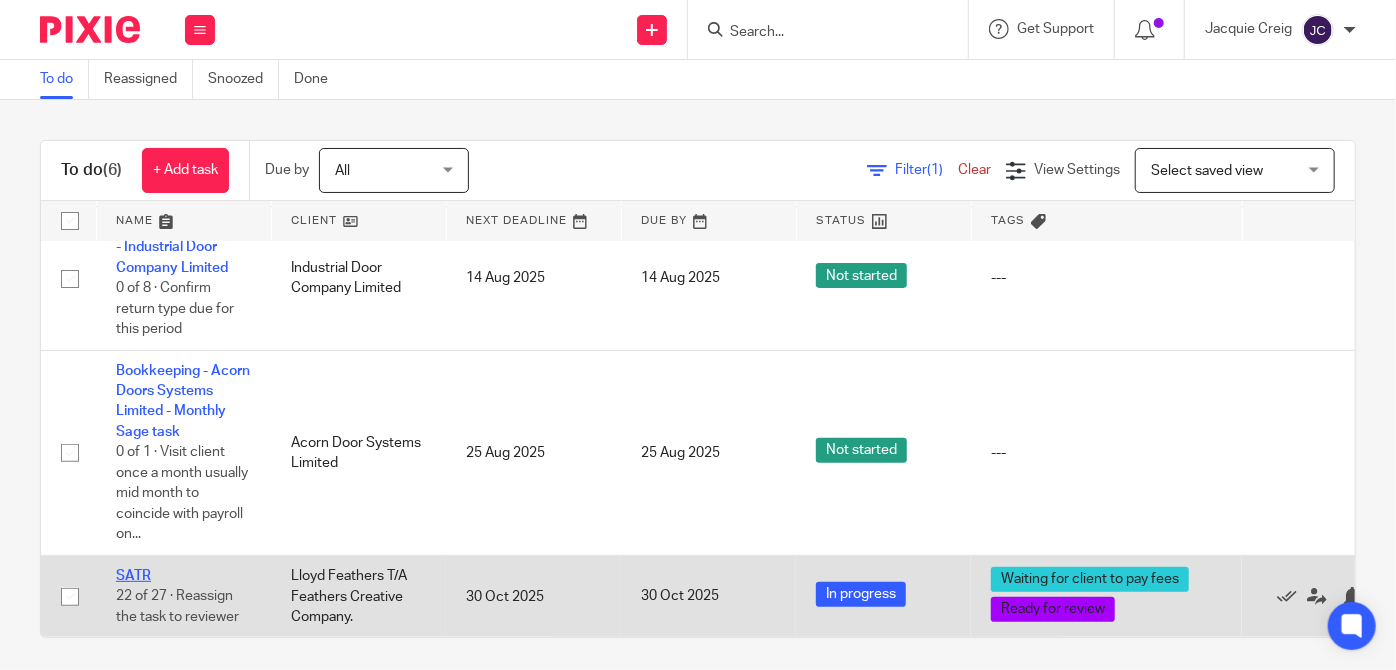 click on "SATR" at bounding box center (133, 576) 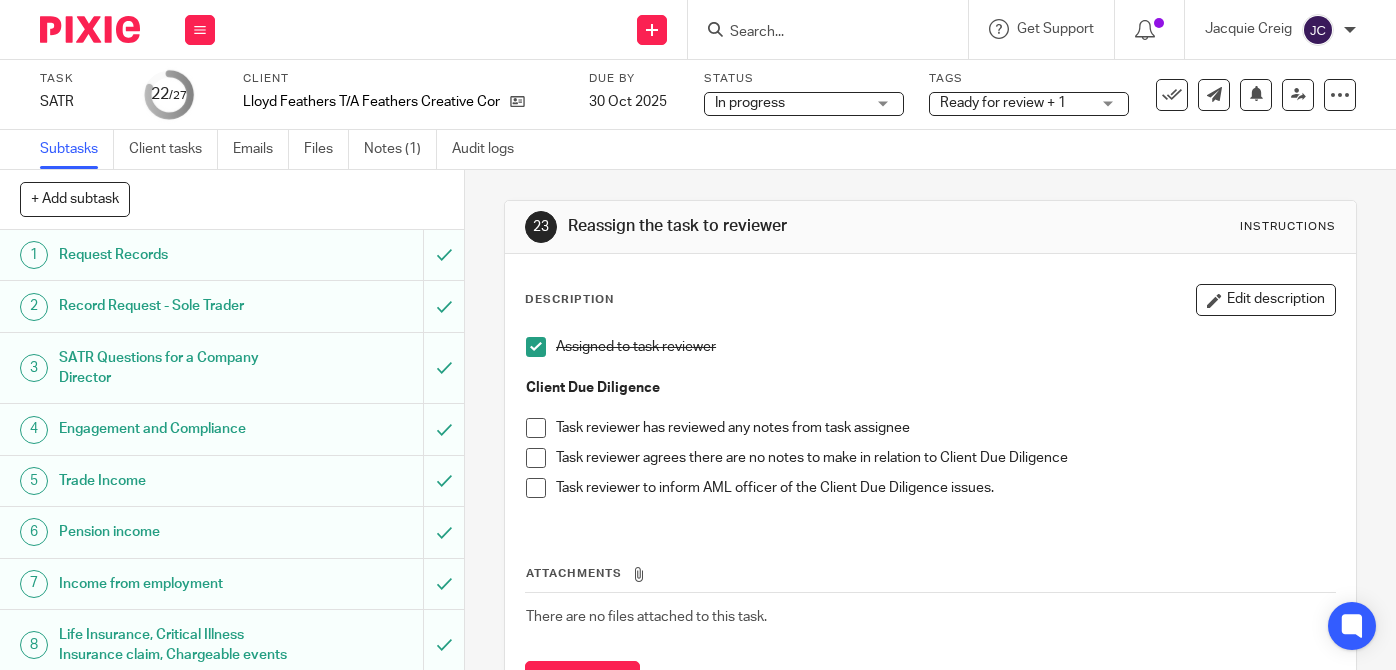 scroll, scrollTop: 0, scrollLeft: 0, axis: both 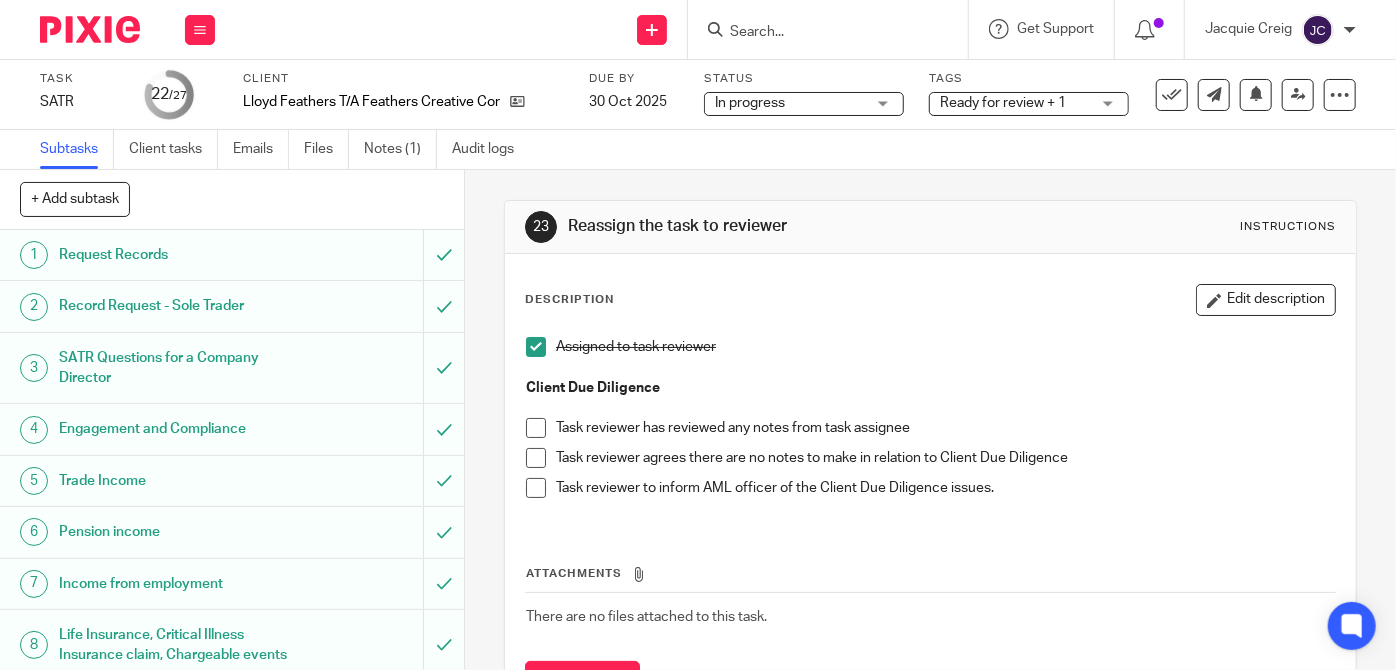 click on "Ready for review + 1" at bounding box center (1029, 104) 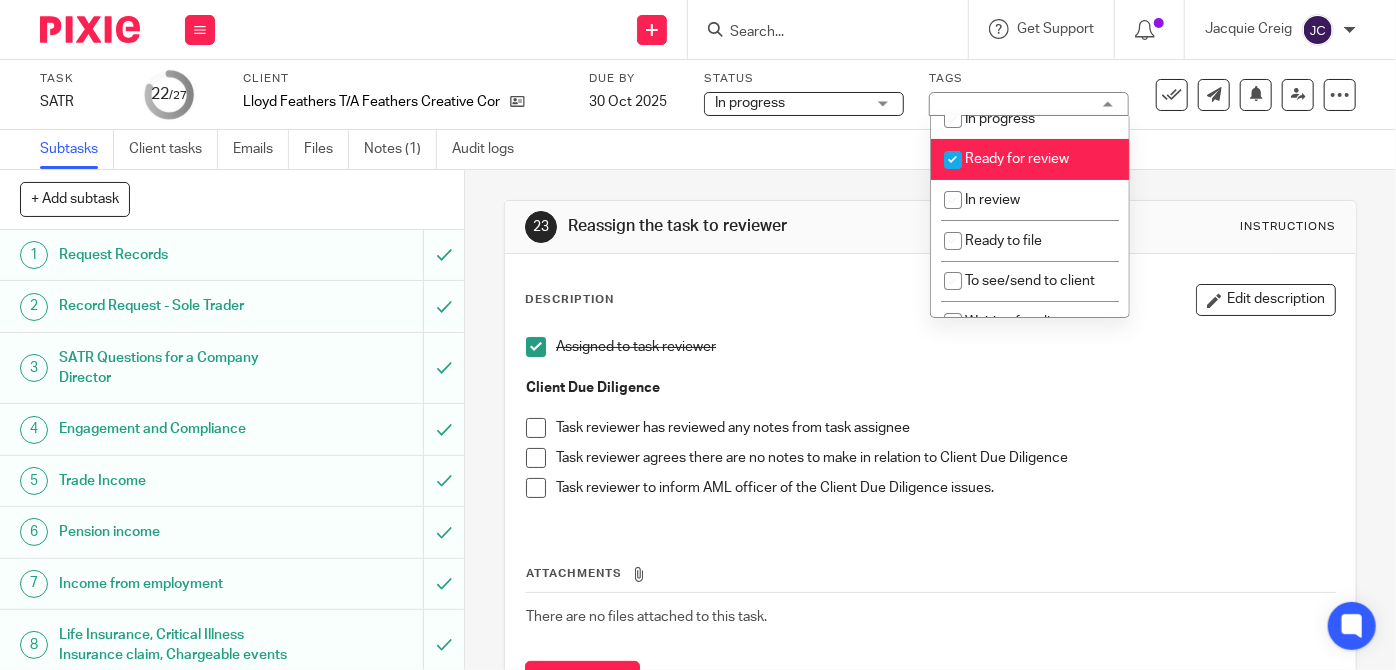 scroll, scrollTop: 210, scrollLeft: 0, axis: vertical 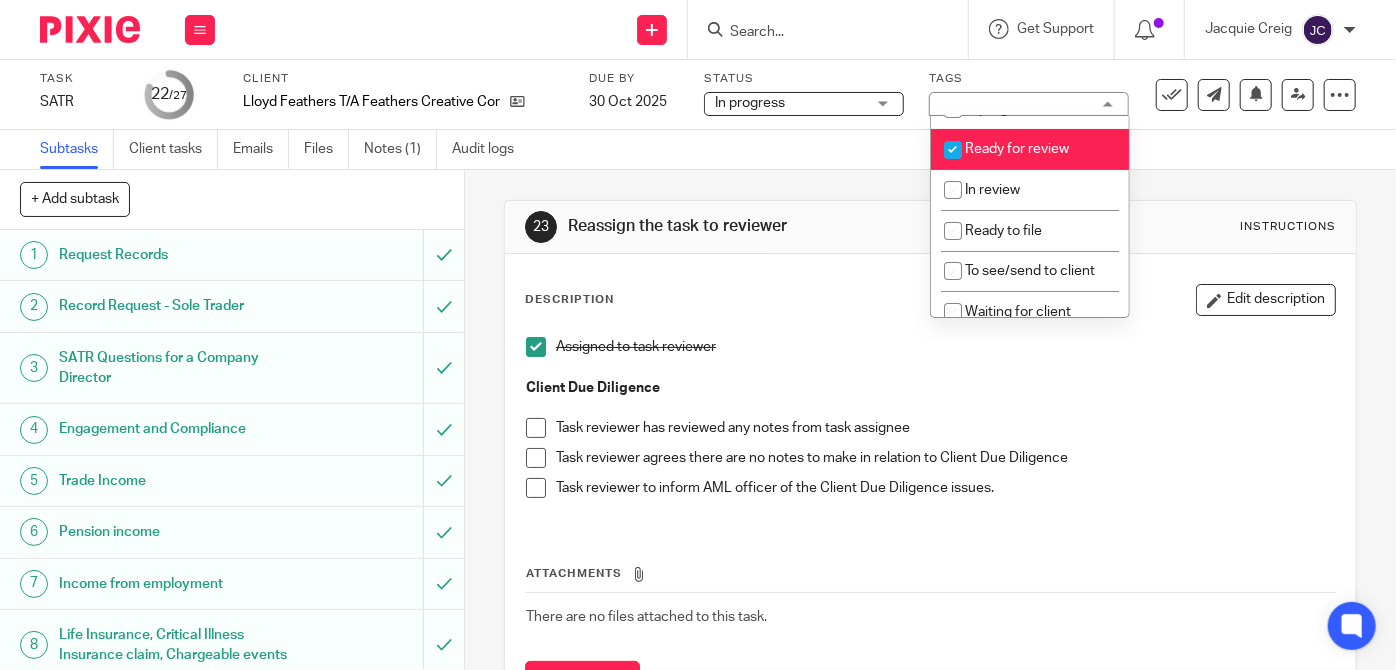 click at bounding box center (953, 150) 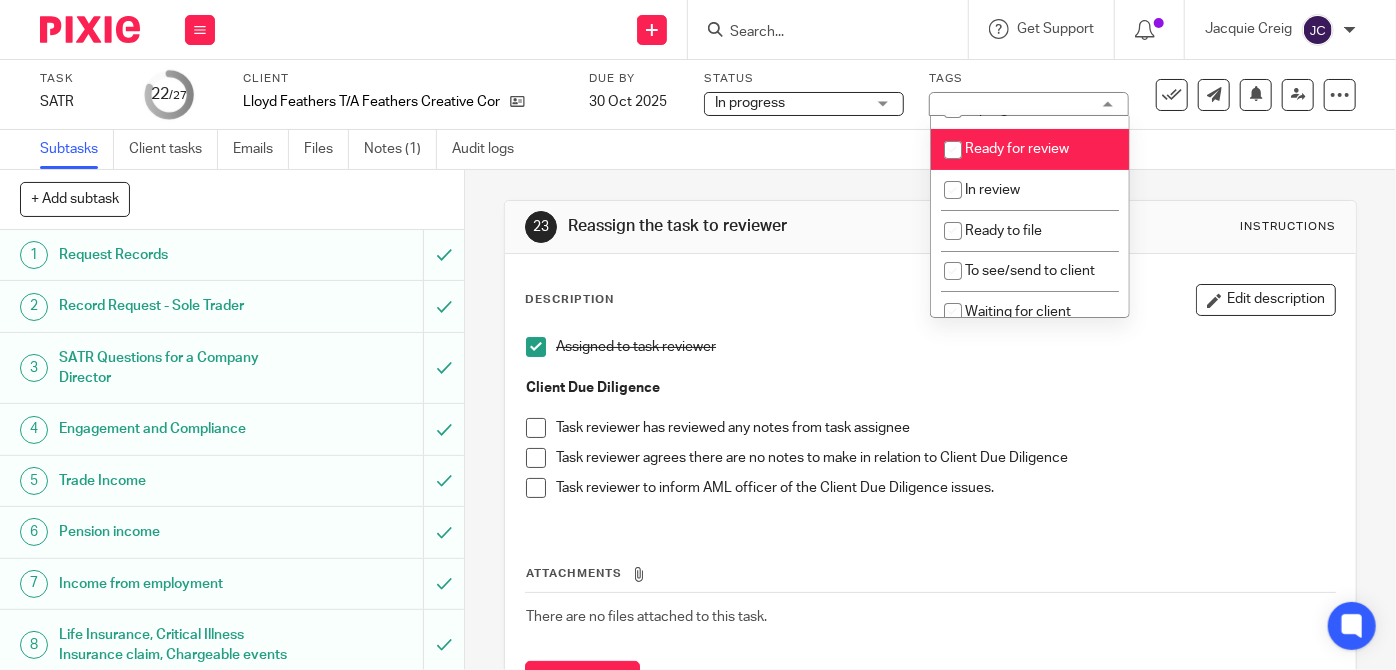 checkbox on "false" 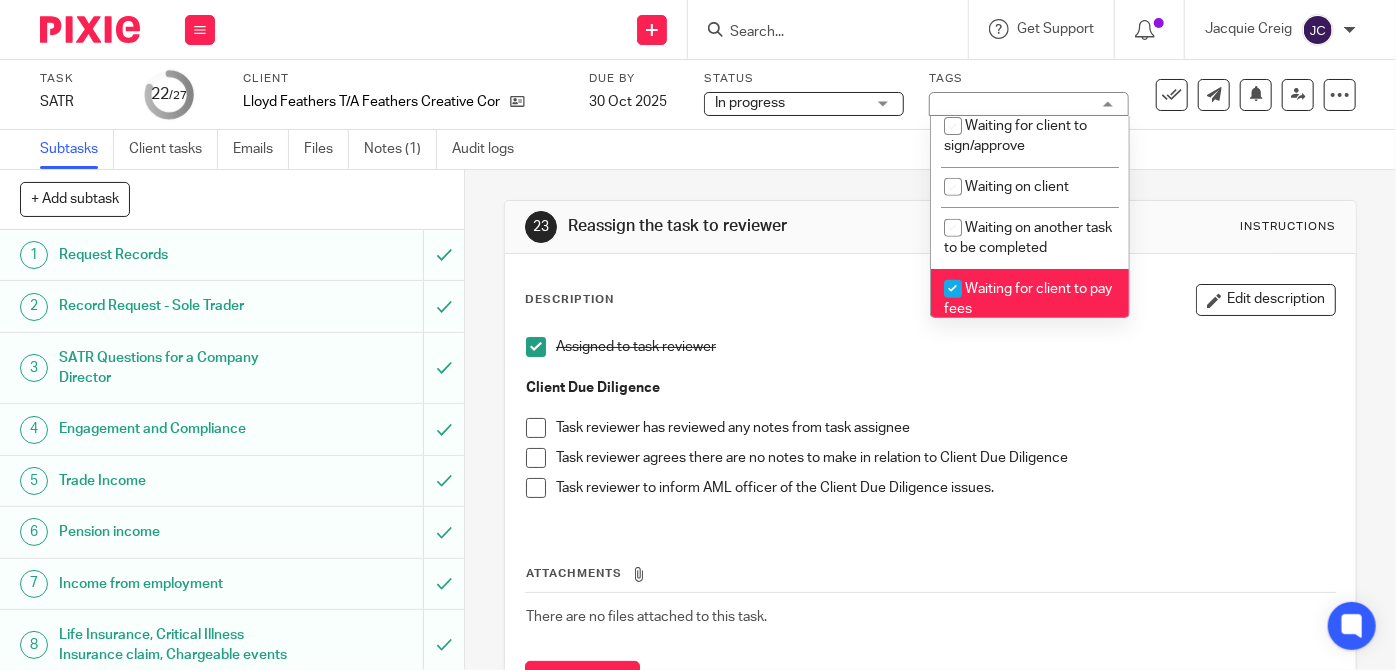 scroll, scrollTop: 618, scrollLeft: 0, axis: vertical 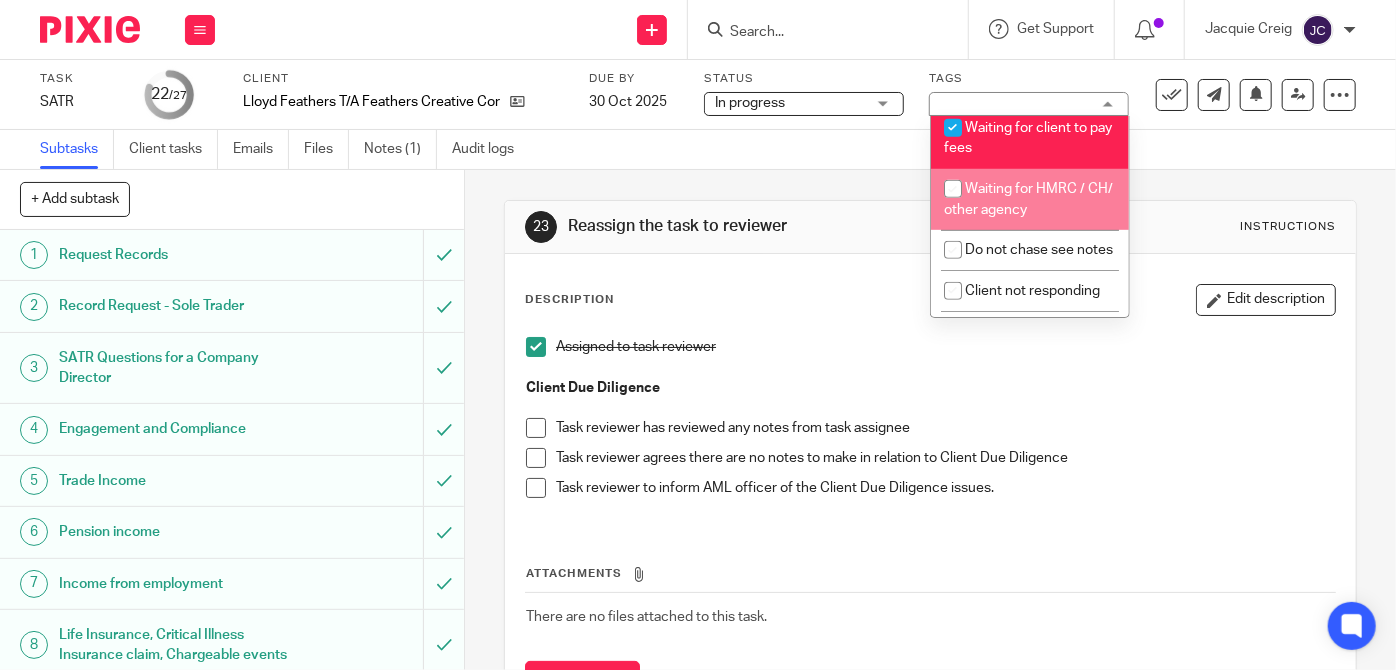 click at bounding box center [536, 428] 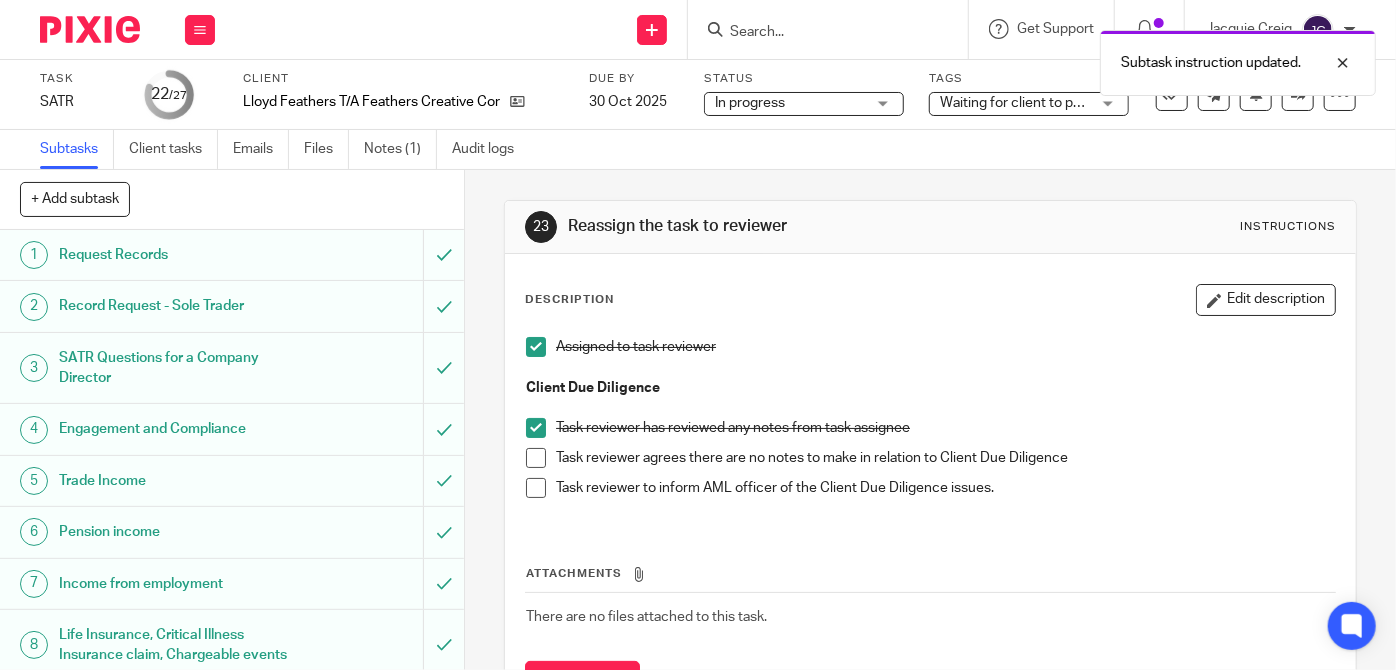 click at bounding box center (536, 458) 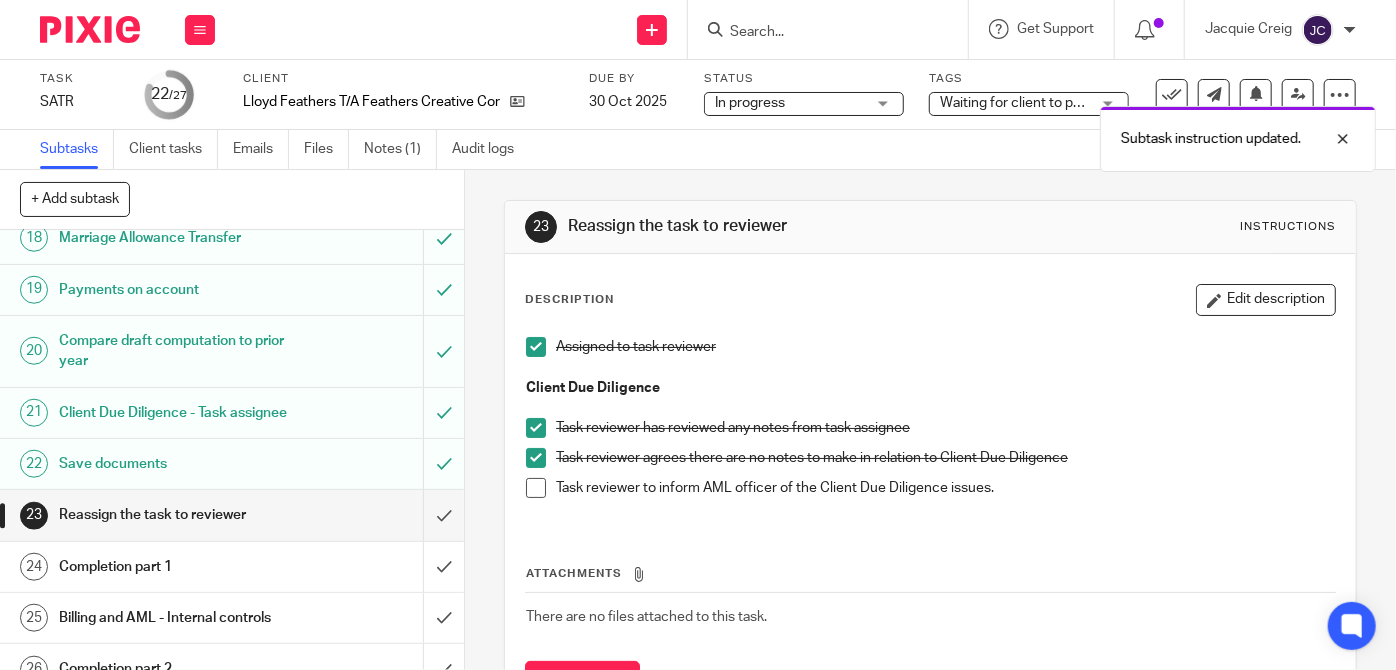 scroll, scrollTop: 980, scrollLeft: 0, axis: vertical 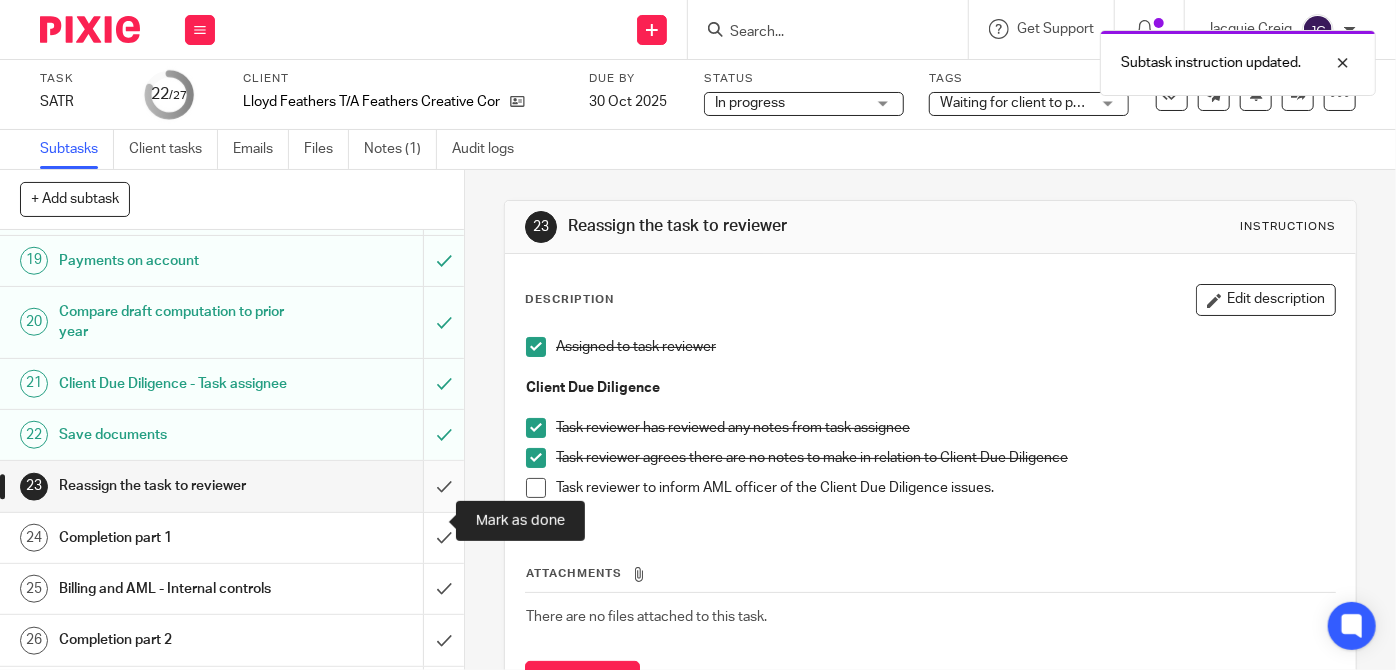 click at bounding box center (232, 486) 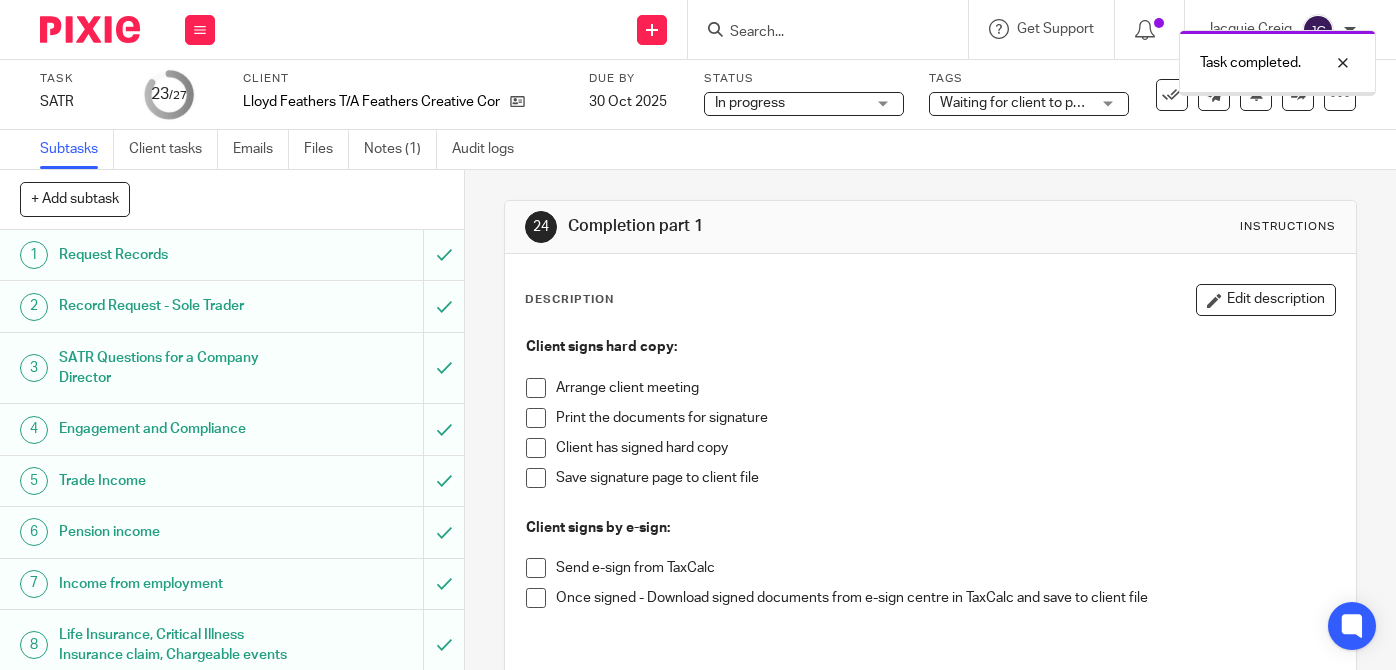 scroll, scrollTop: 0, scrollLeft: 0, axis: both 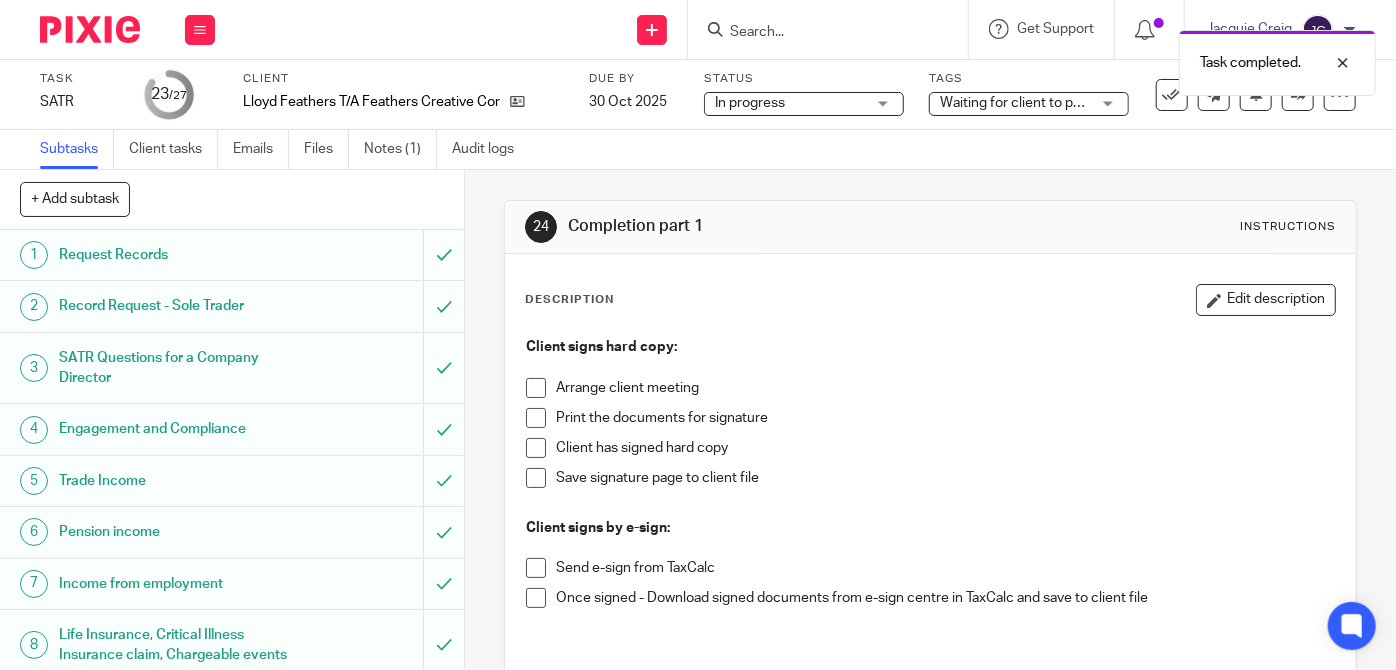 click at bounding box center [536, 568] 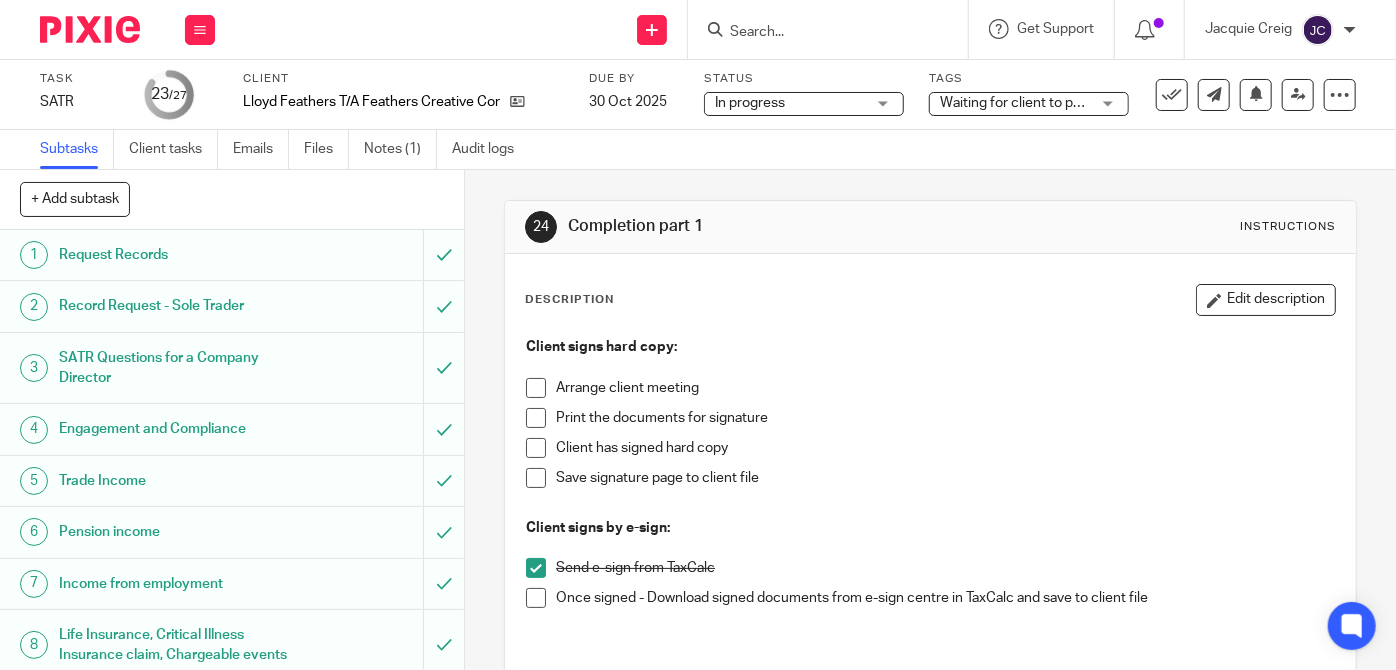 click on "Waiting for client to pay fees" at bounding box center [1029, 104] 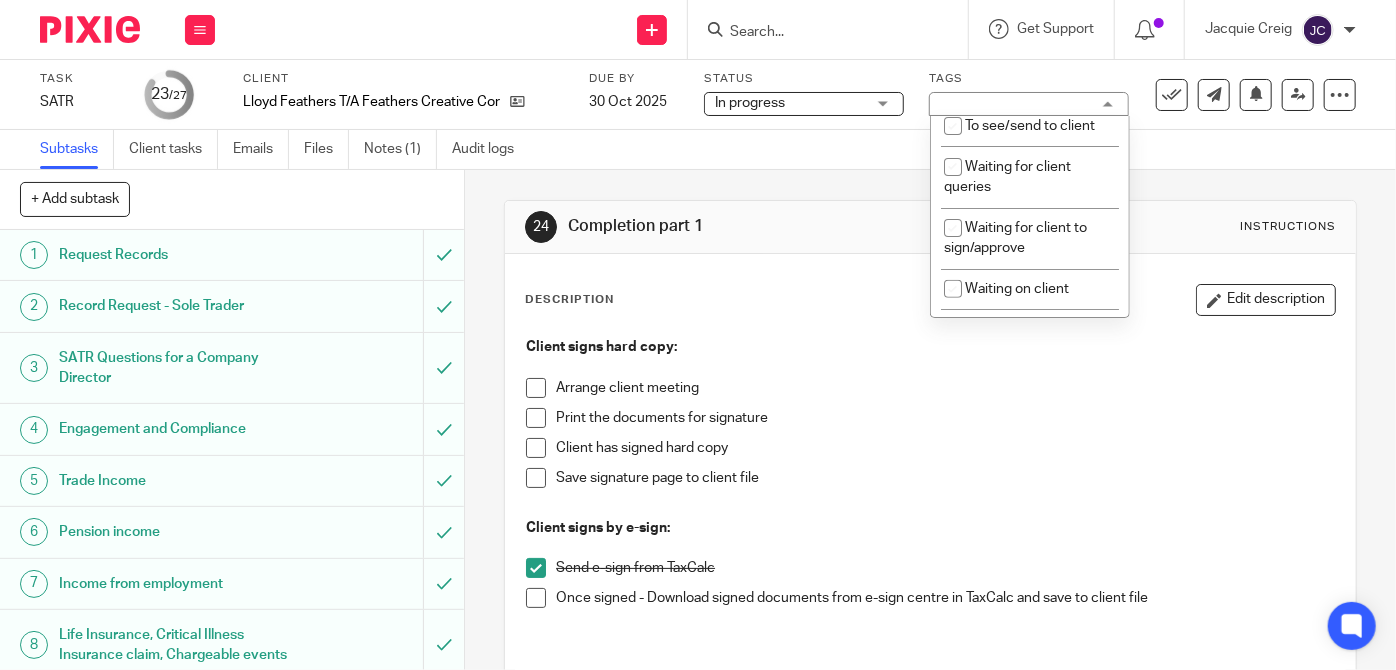 scroll, scrollTop: 360, scrollLeft: 0, axis: vertical 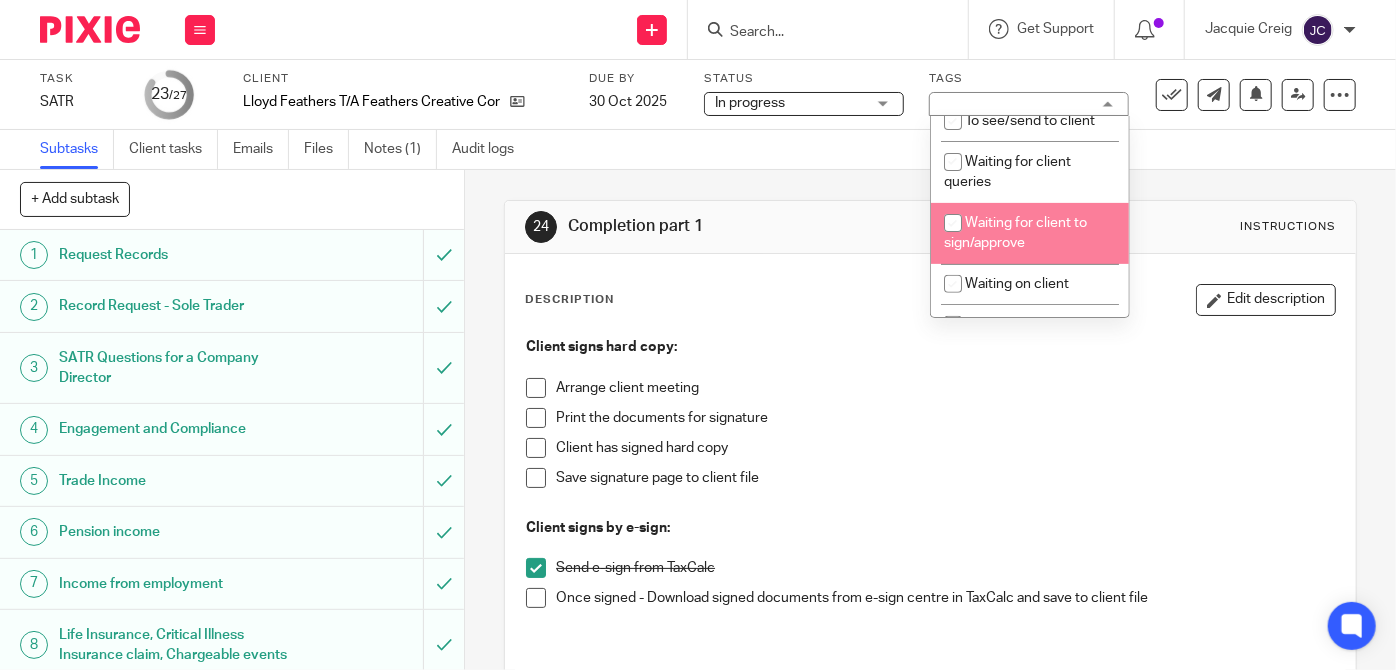 click at bounding box center (953, 223) 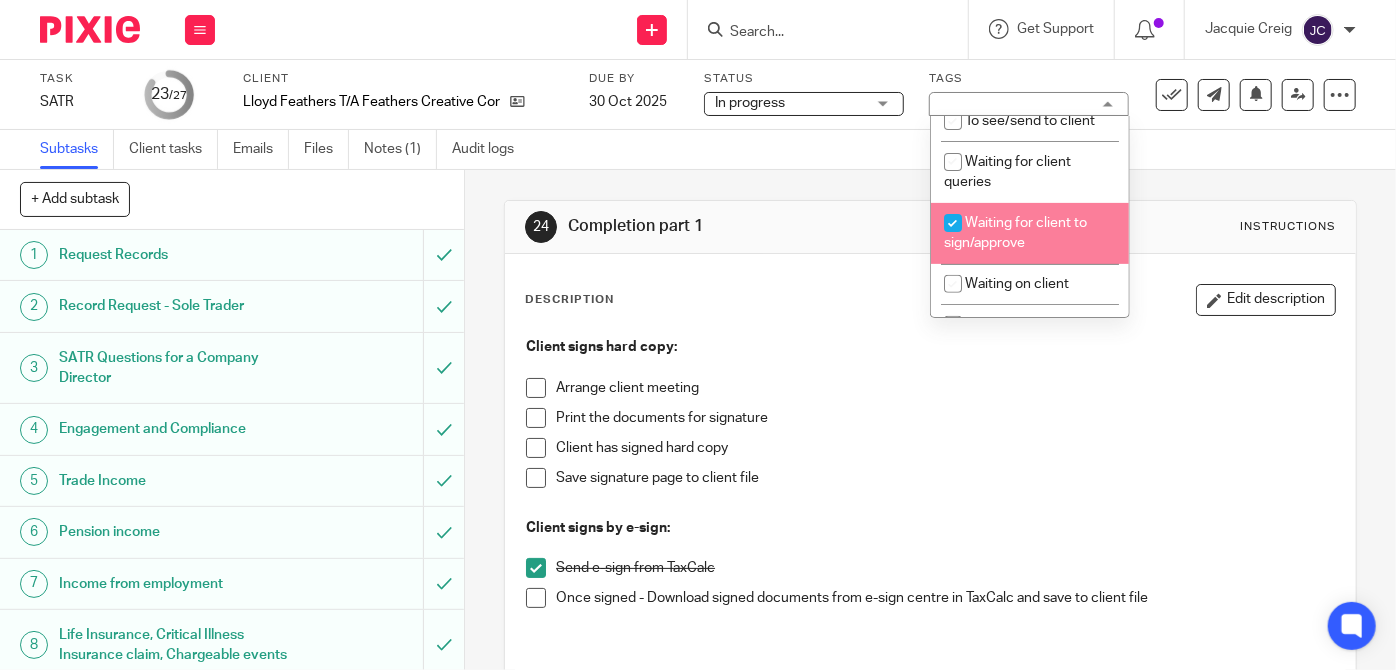 checkbox on "true" 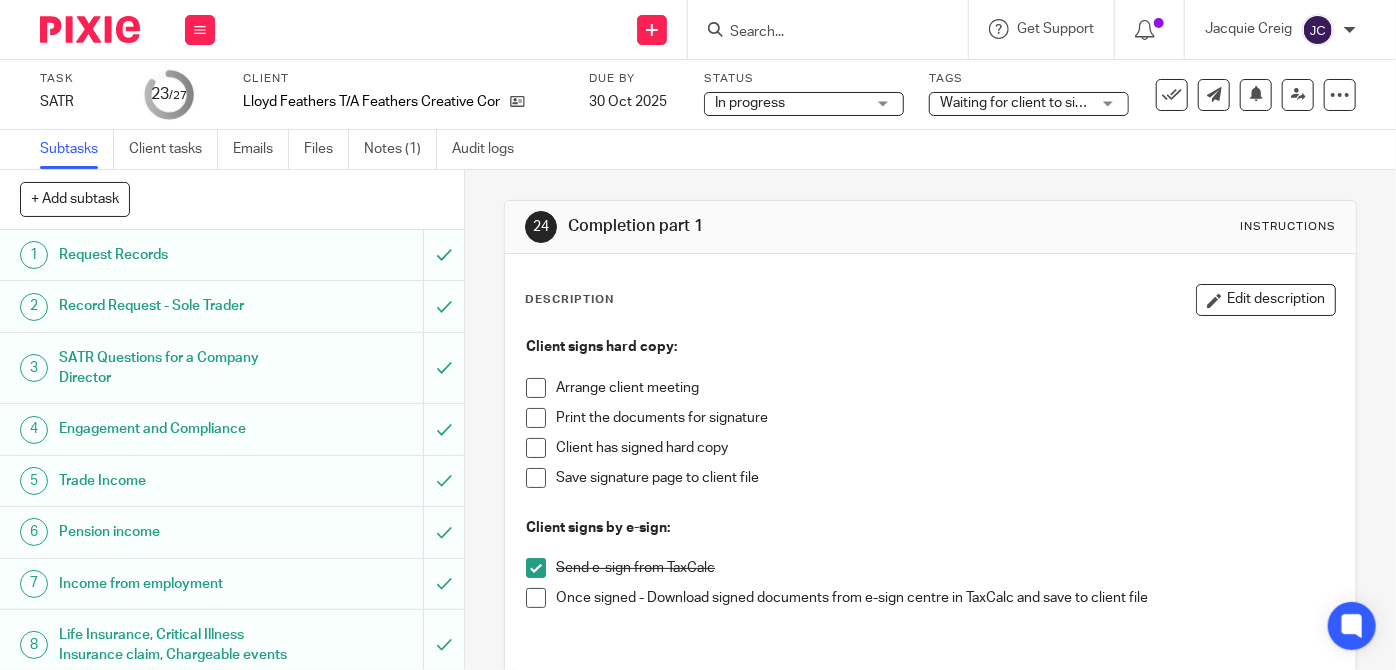 click on "Print the documents for signature" at bounding box center (945, 418) 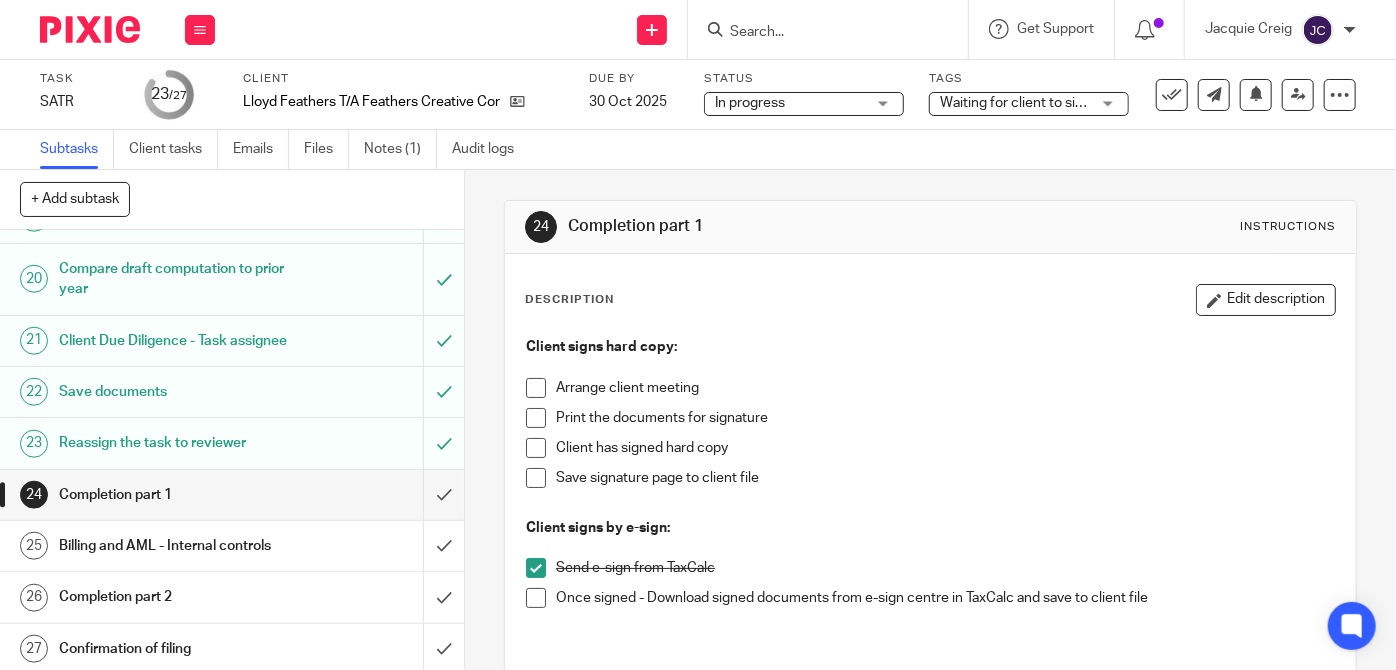 scroll, scrollTop: 1061, scrollLeft: 0, axis: vertical 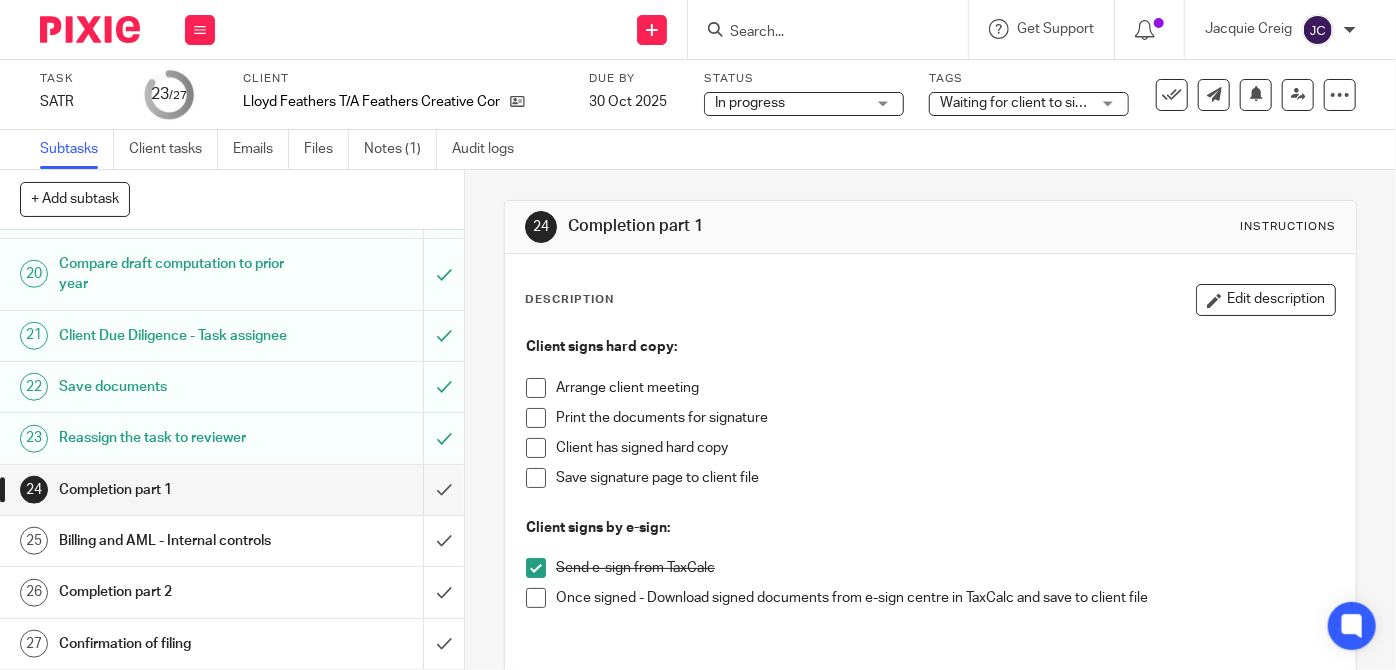 click on "Billing and AML -  Internal controls" at bounding box center (231, 541) 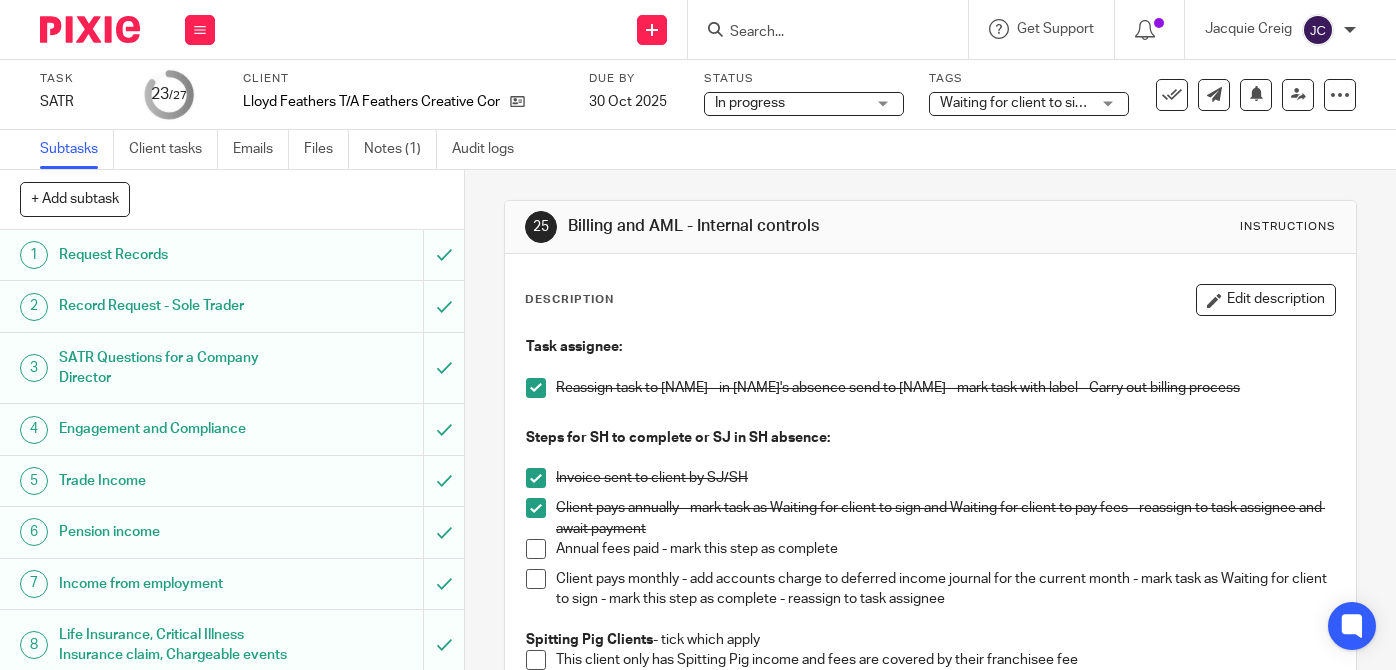 scroll, scrollTop: 0, scrollLeft: 0, axis: both 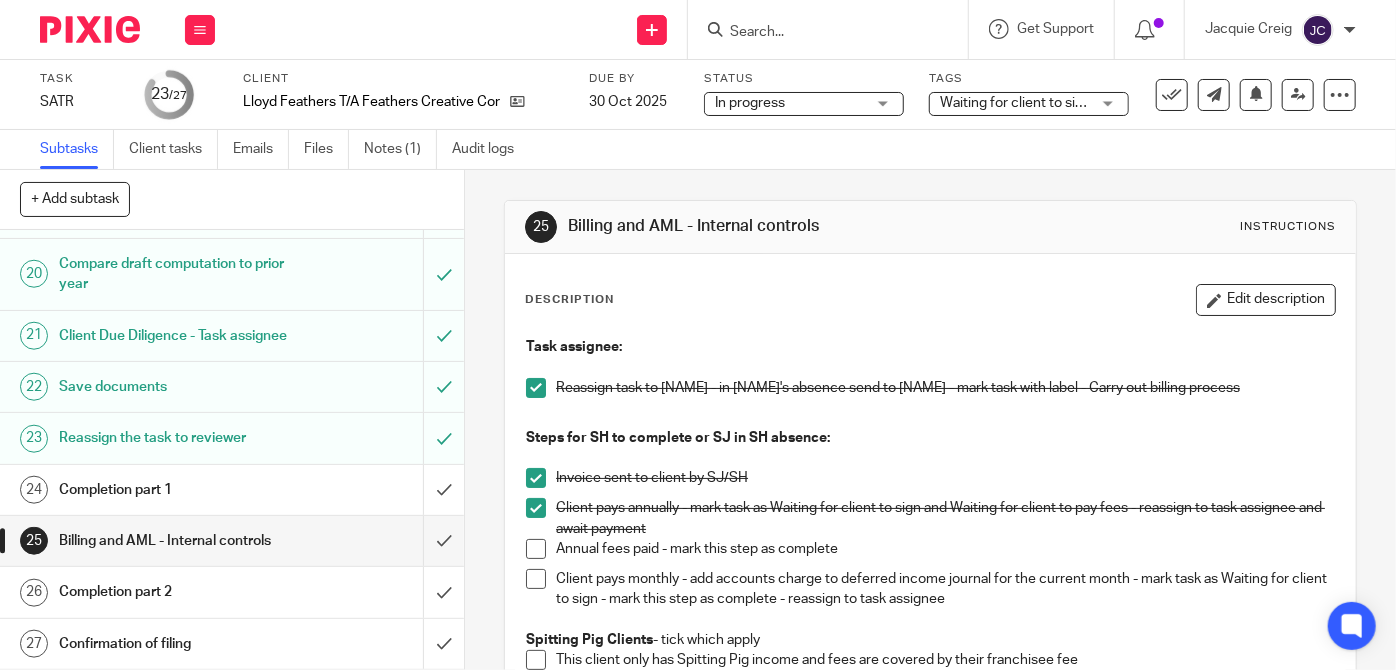 click on "Completion  part 2" at bounding box center [231, 592] 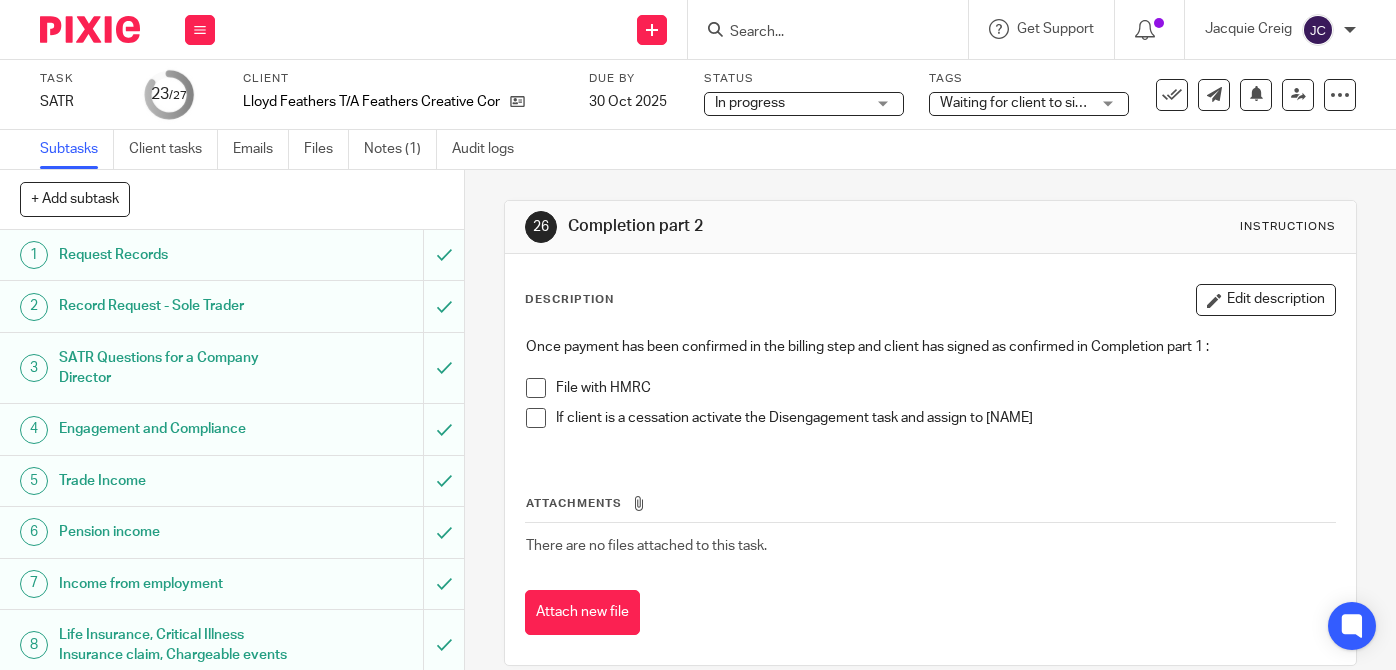 scroll, scrollTop: 0, scrollLeft: 0, axis: both 